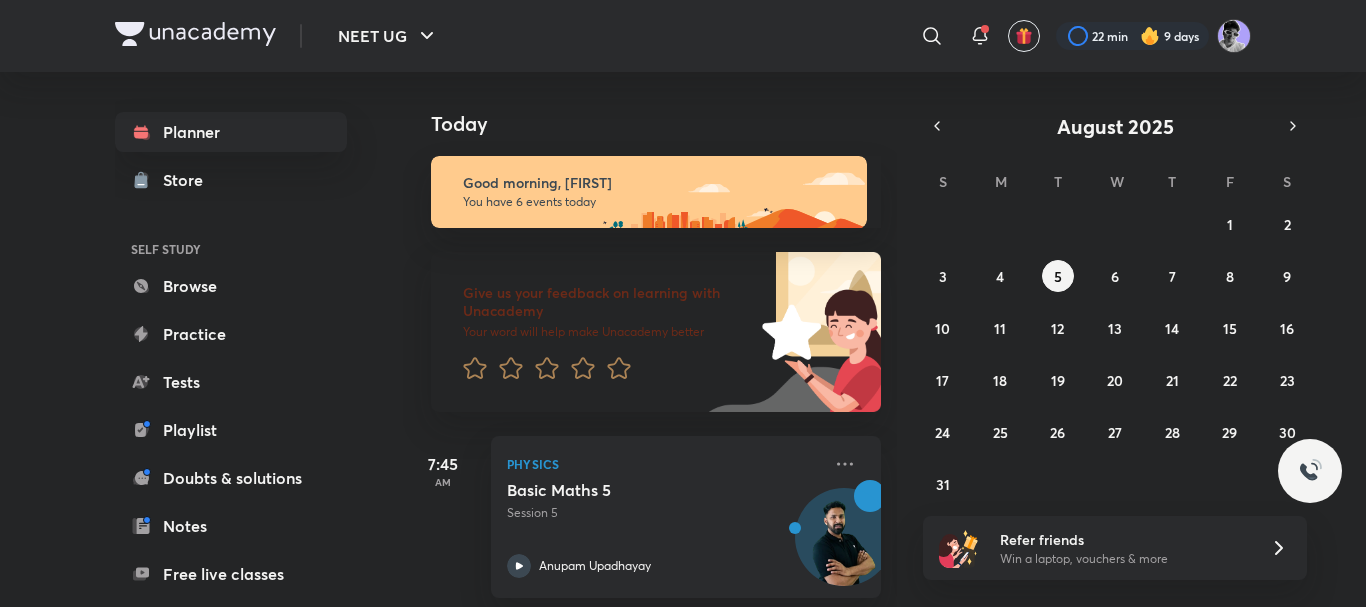scroll, scrollTop: 0, scrollLeft: 0, axis: both 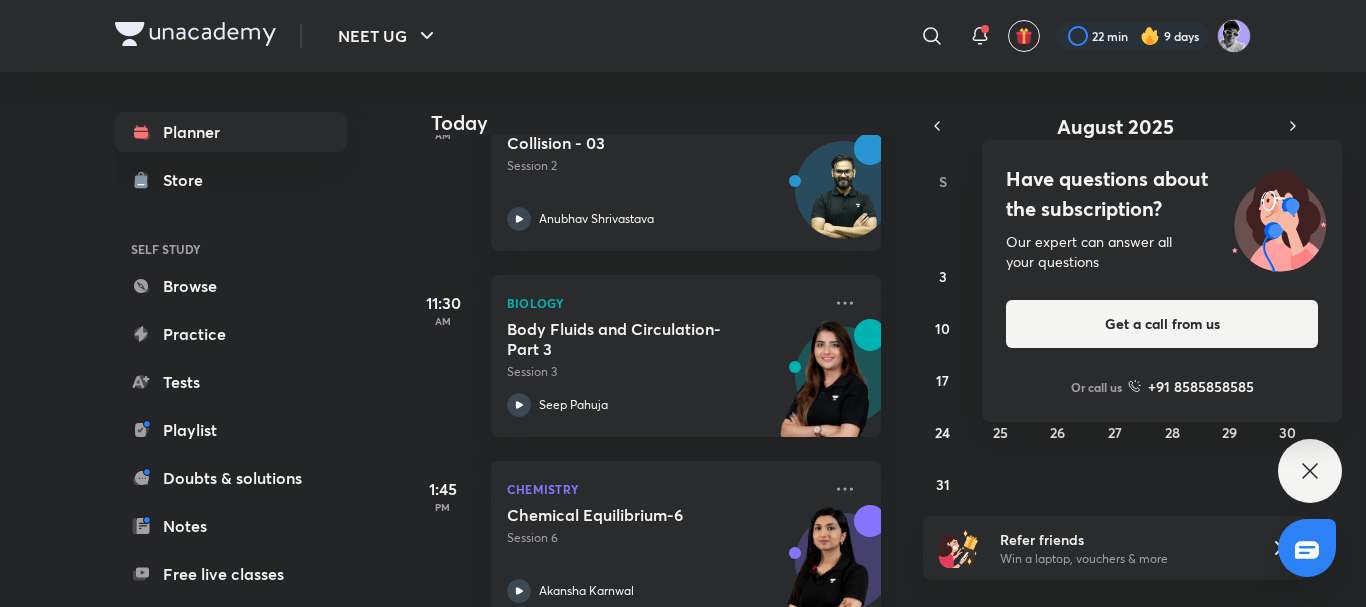 drag, startPoint x: 1316, startPoint y: 463, endPoint x: 1275, endPoint y: 460, distance: 41.109608 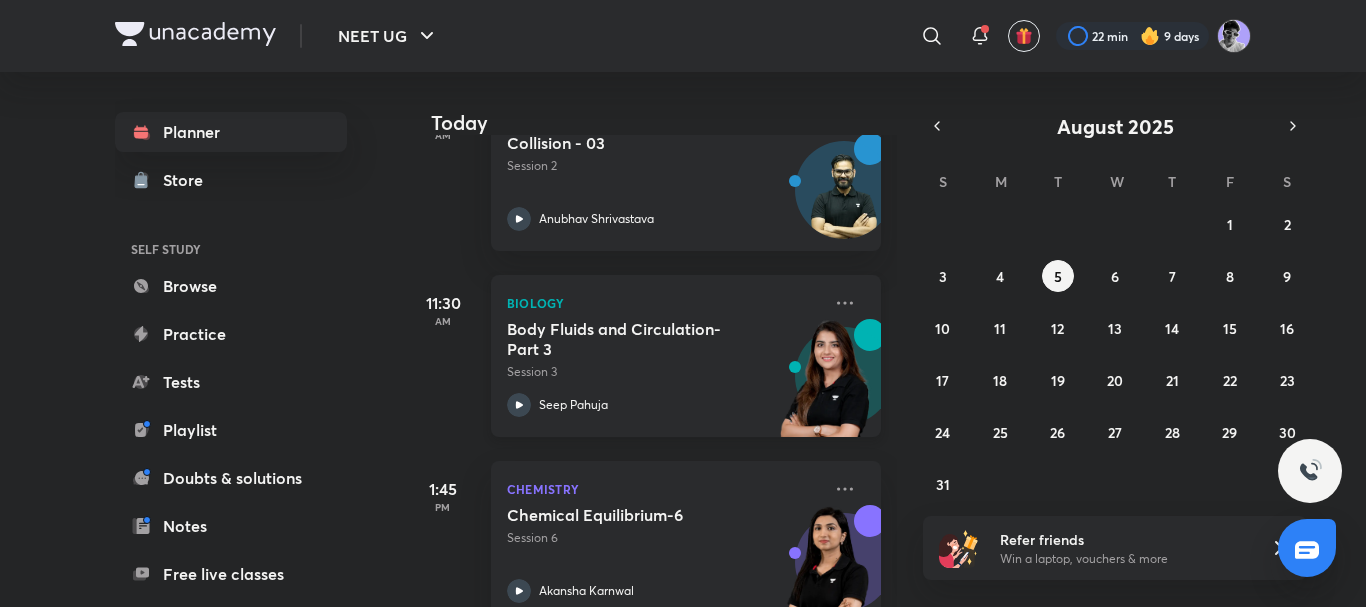 click 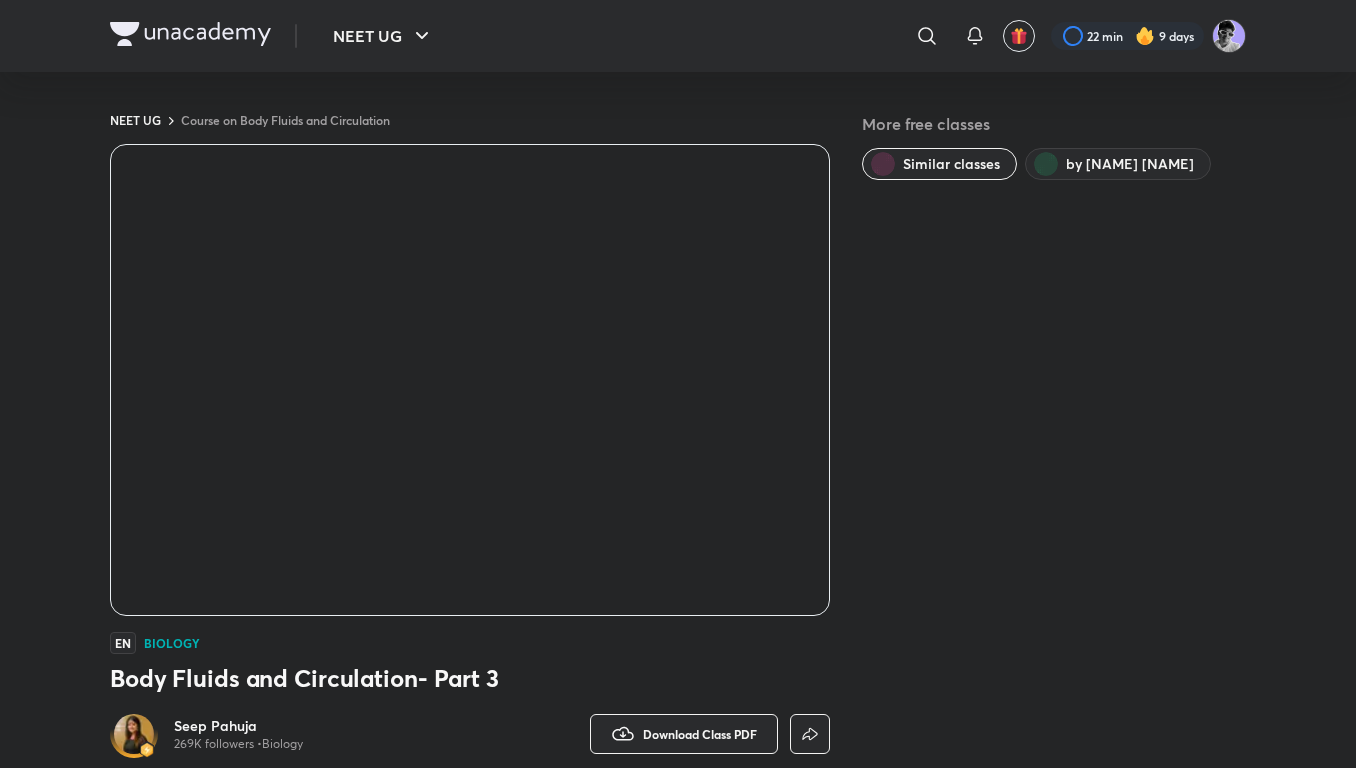 scroll, scrollTop: 0, scrollLeft: 0, axis: both 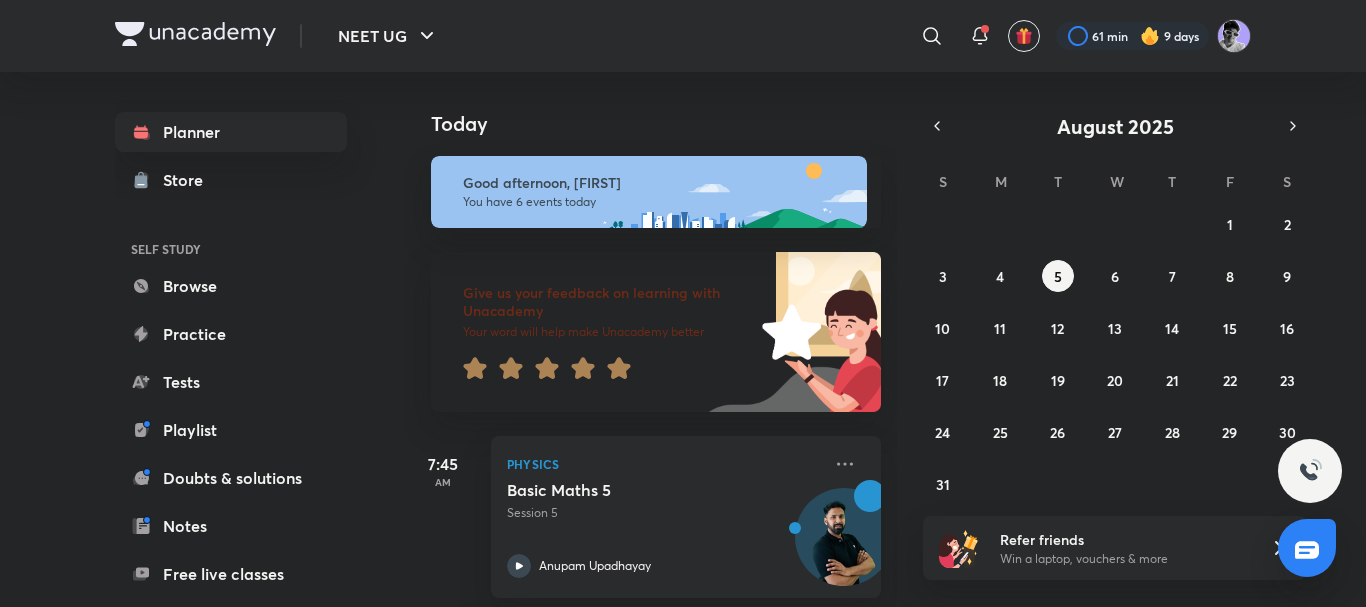 click 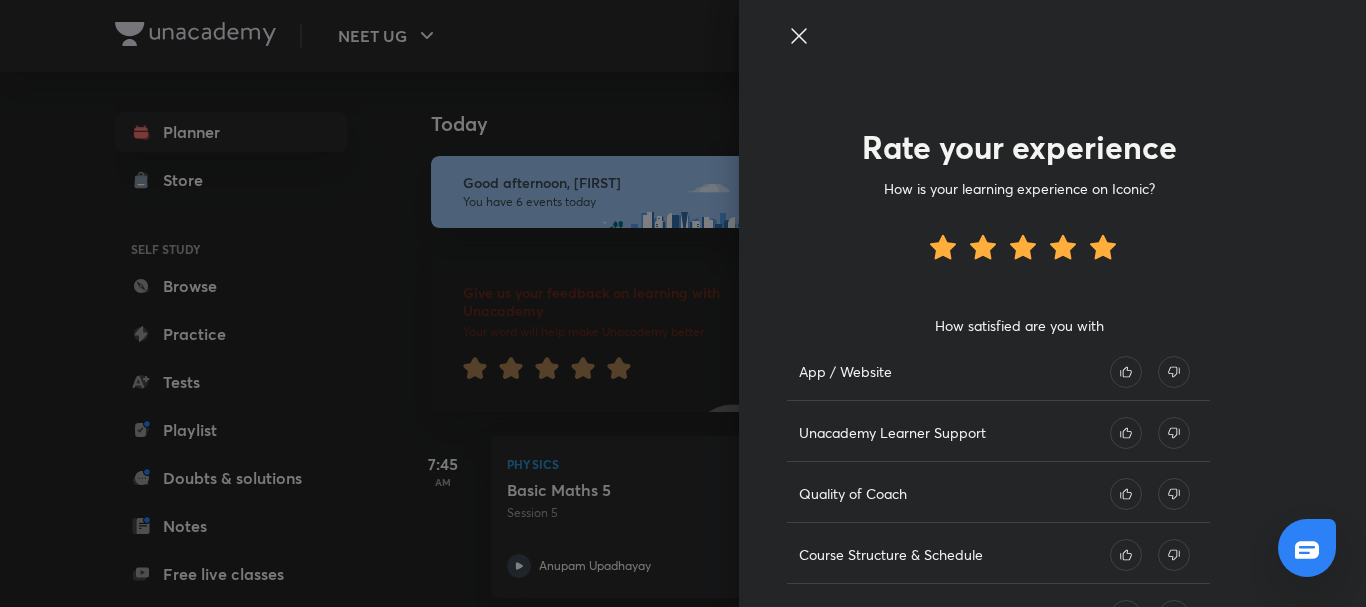 scroll, scrollTop: 267, scrollLeft: 0, axis: vertical 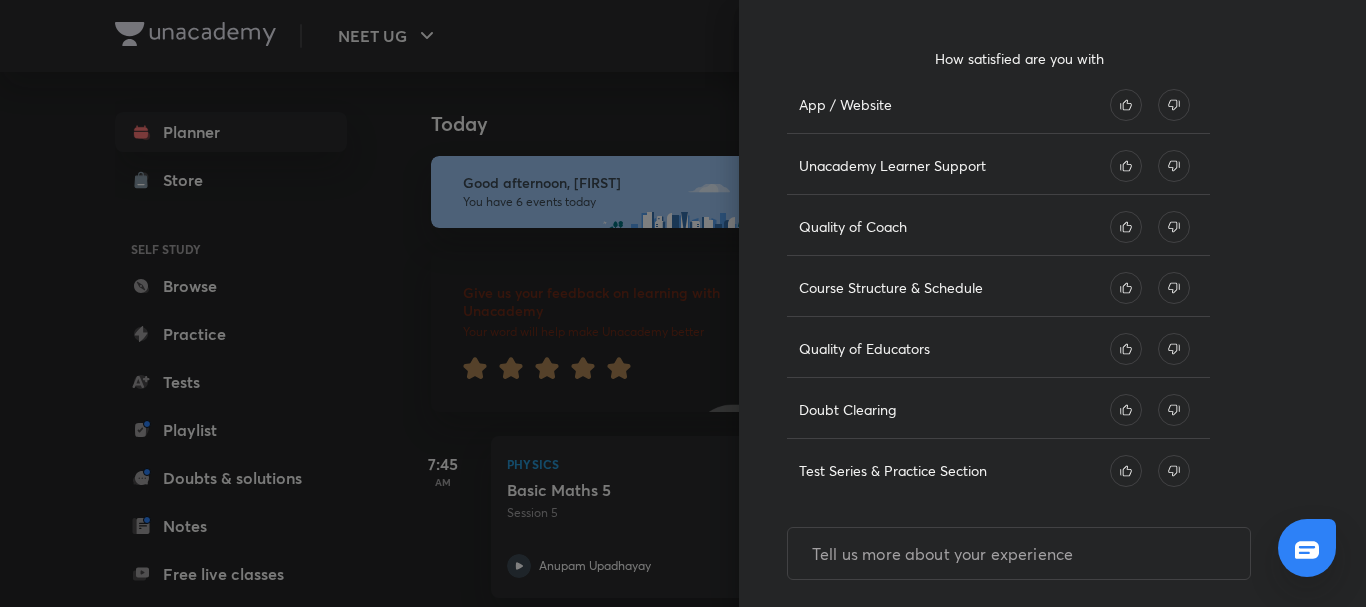 click 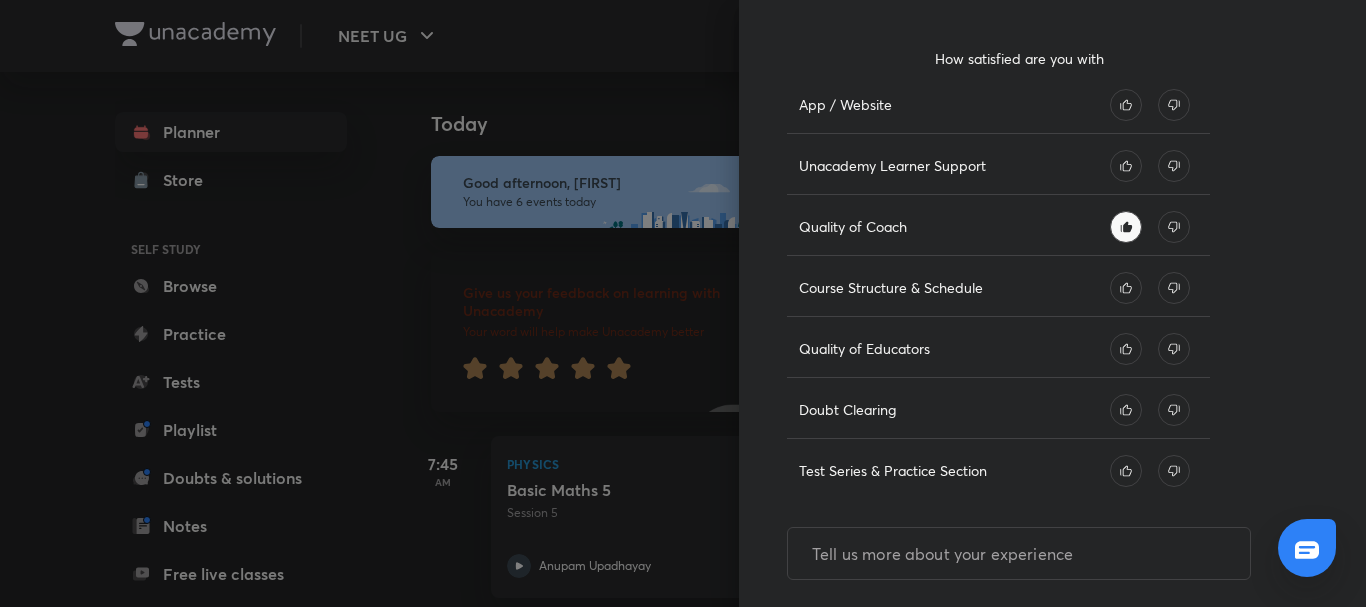 click 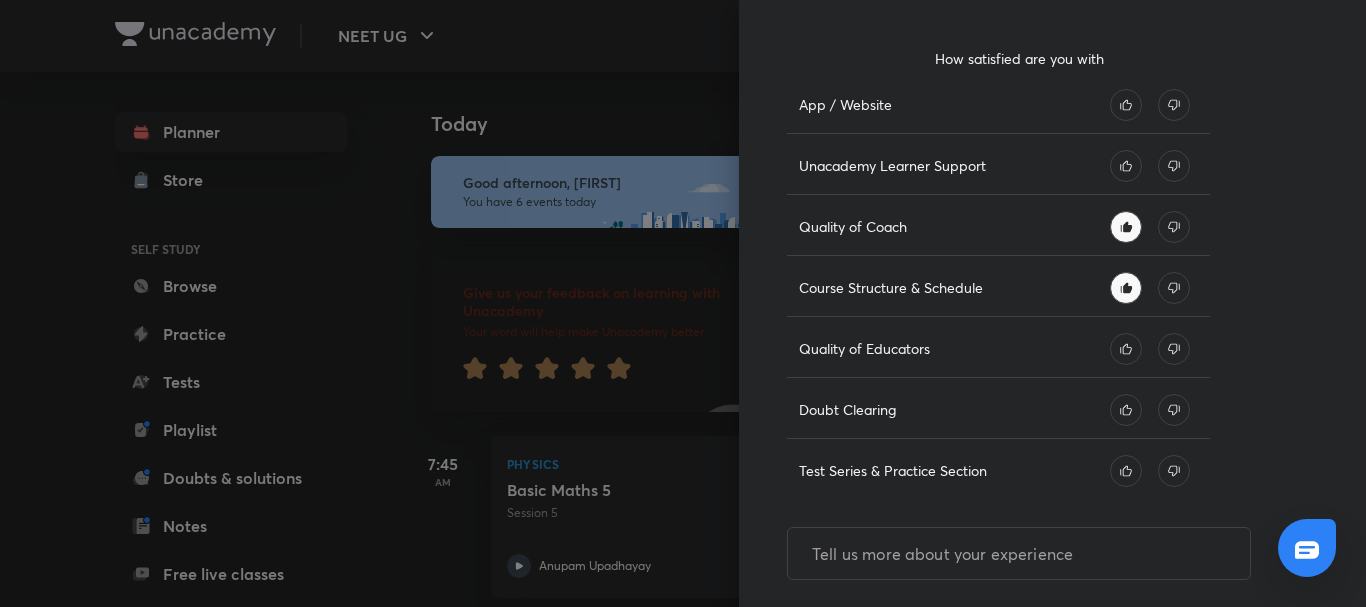 click 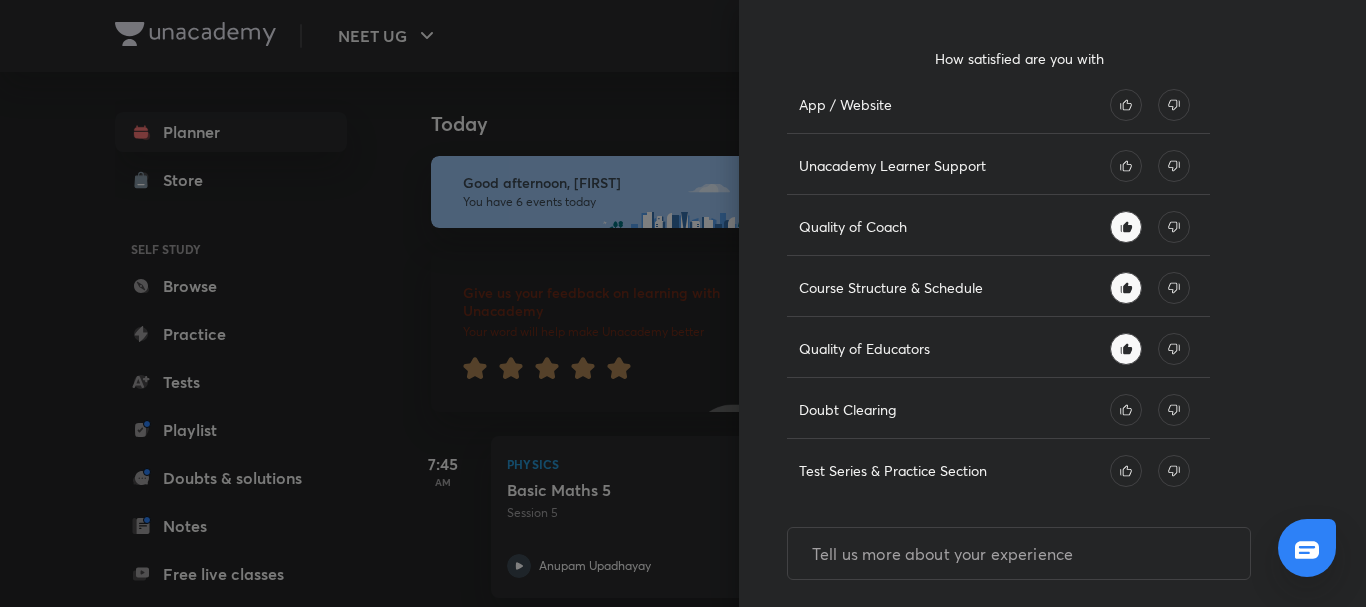 click 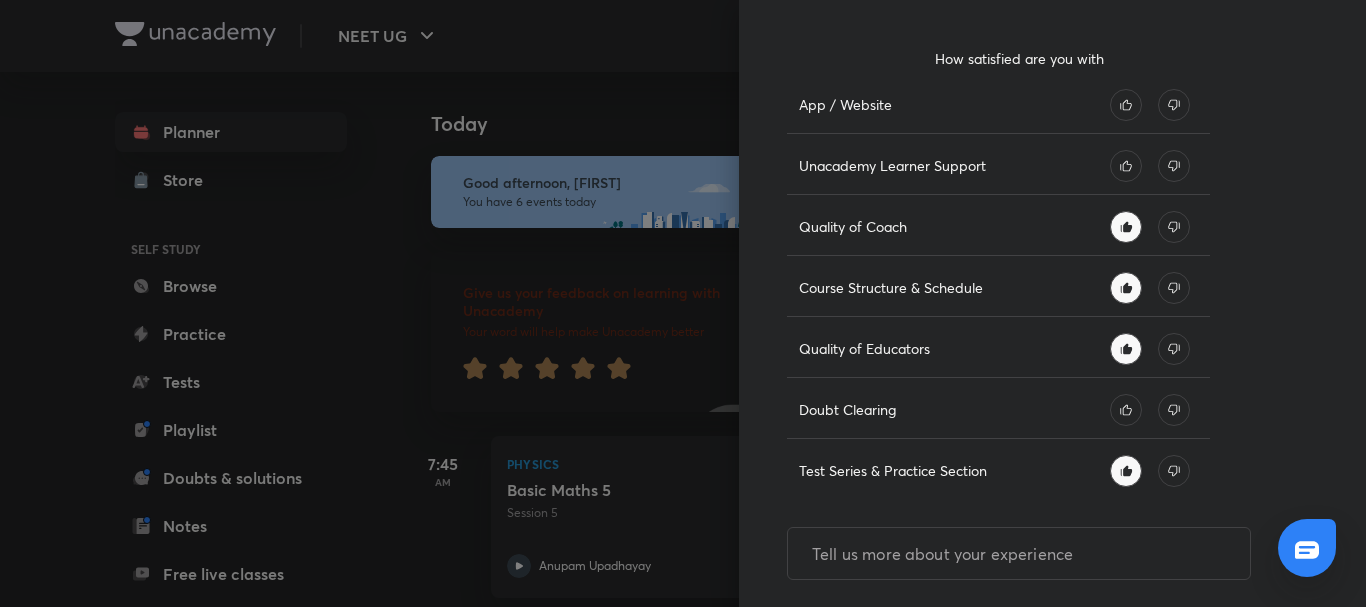scroll, scrollTop: 328, scrollLeft: 0, axis: vertical 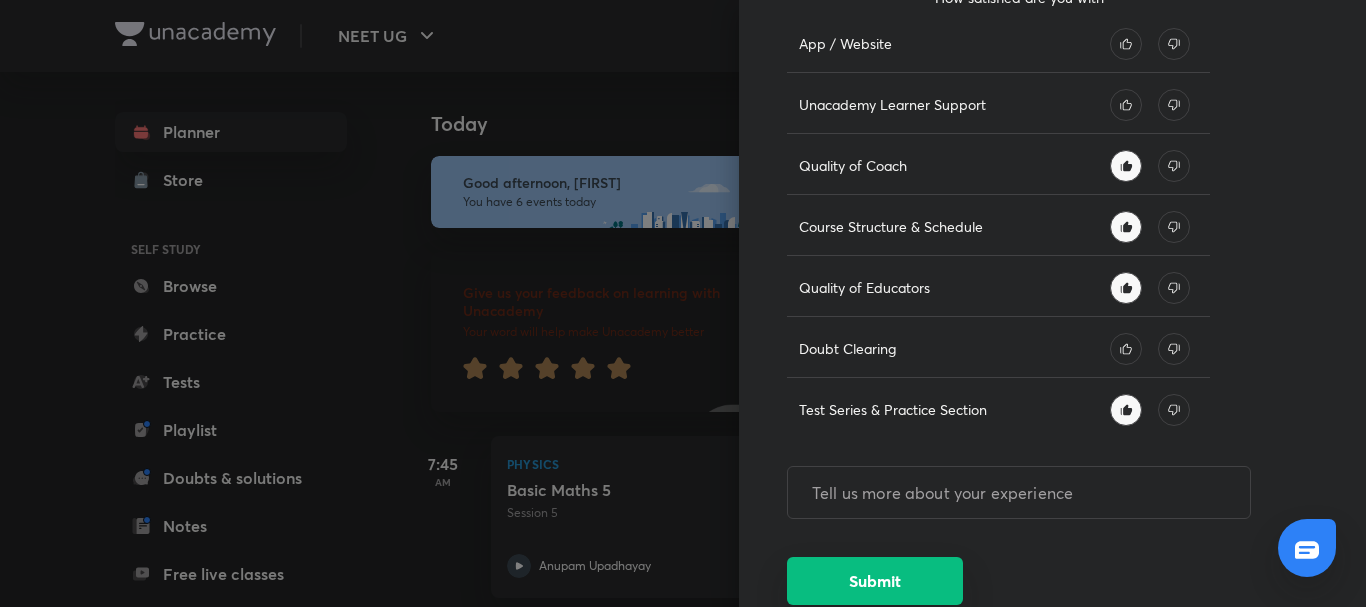 click on "Submit" at bounding box center [875, 581] 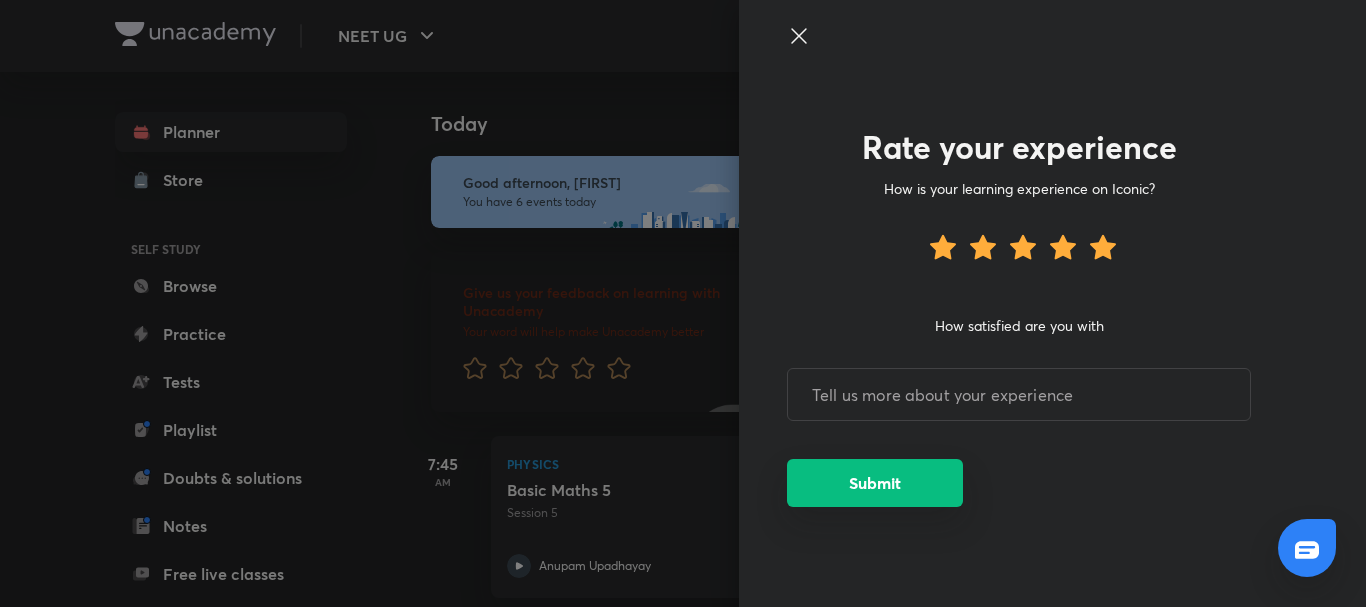 scroll, scrollTop: 0, scrollLeft: 0, axis: both 